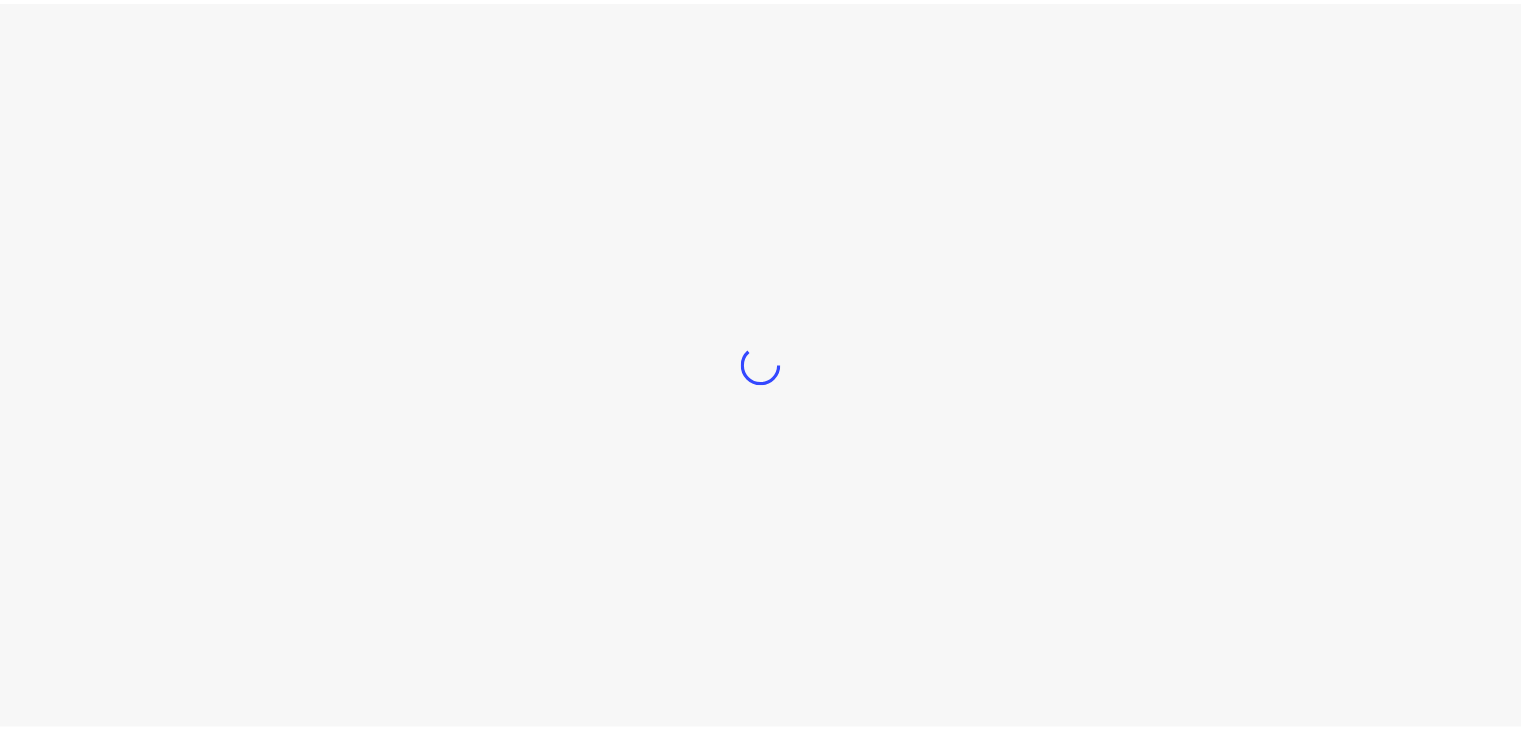 scroll, scrollTop: 0, scrollLeft: 0, axis: both 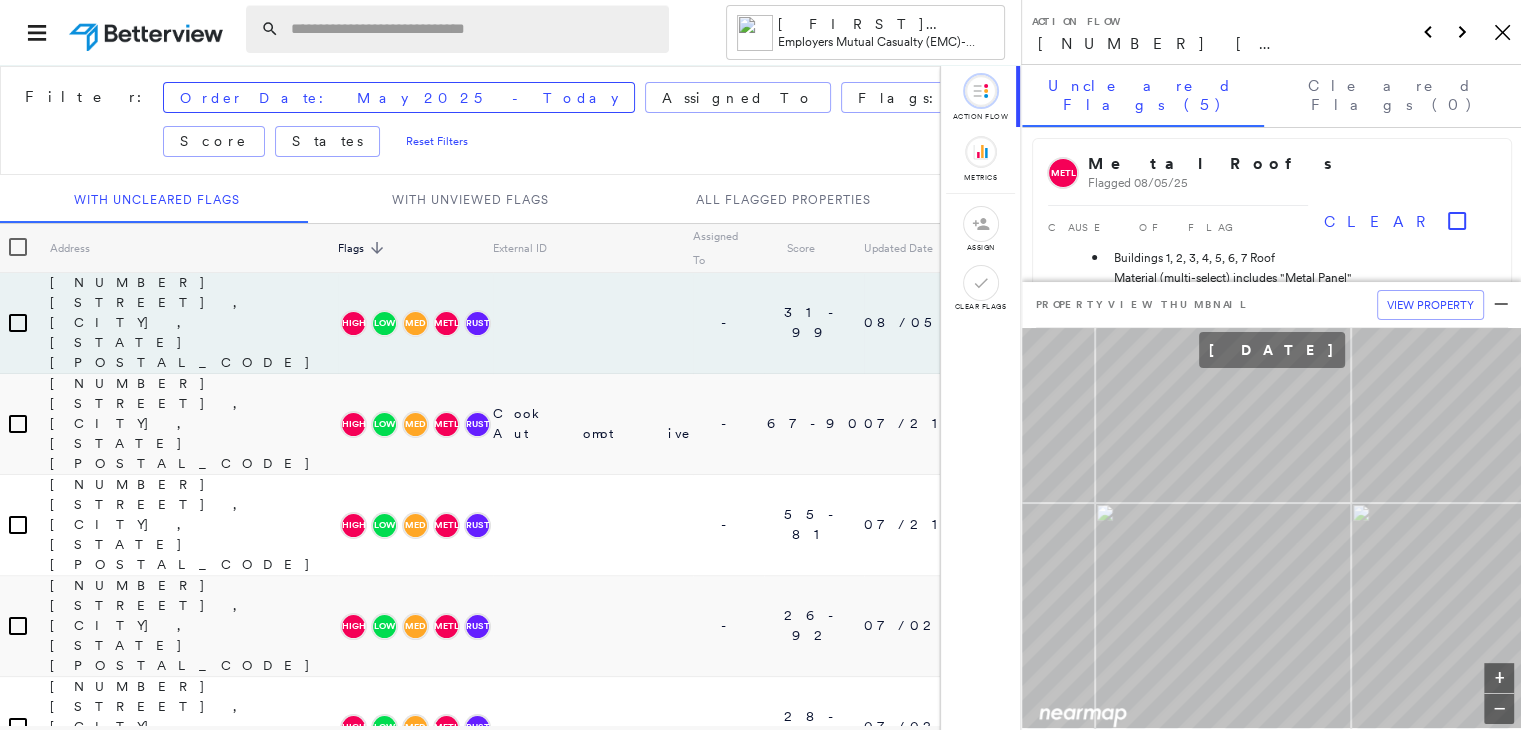 click at bounding box center [474, 29] 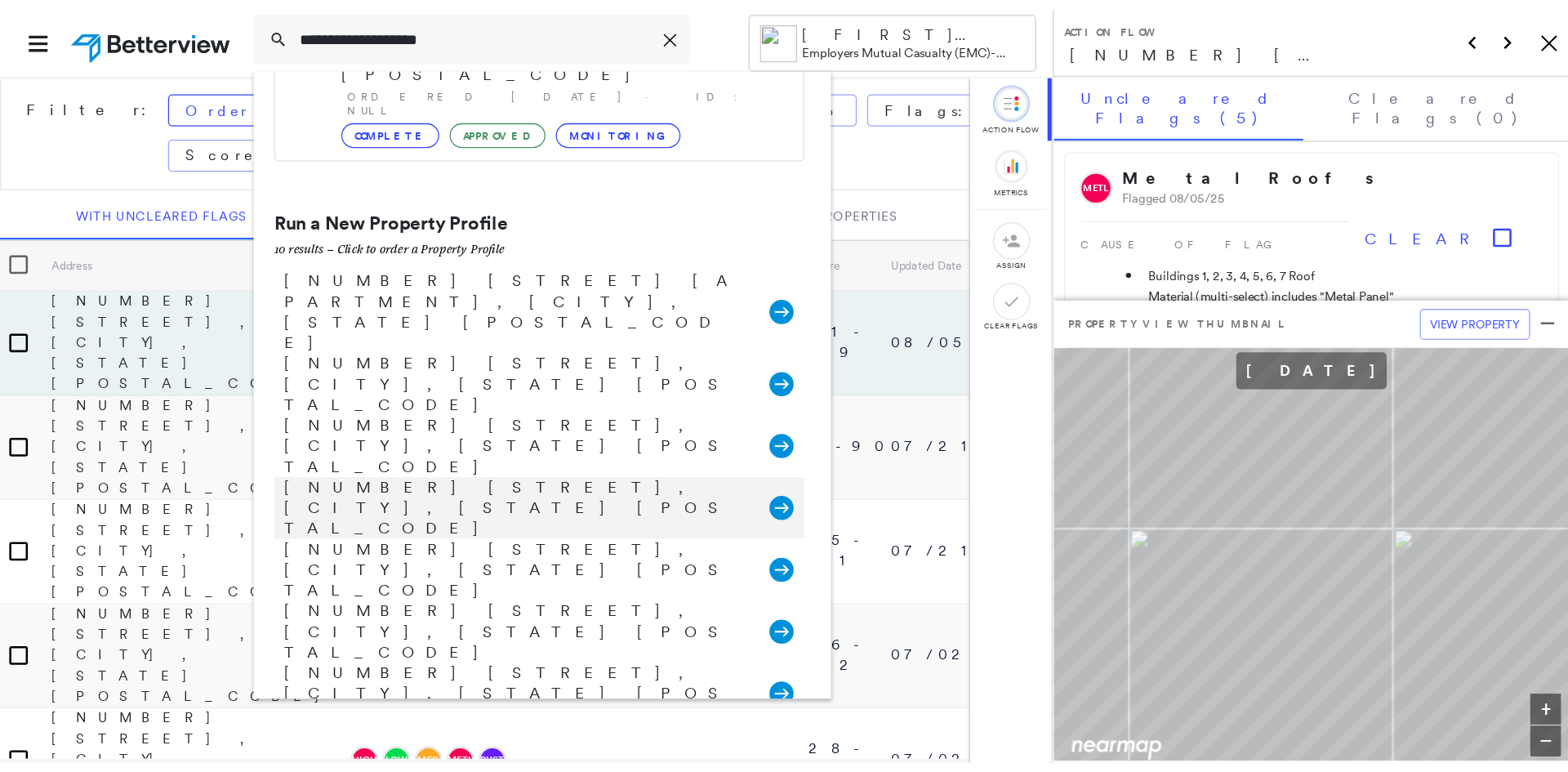 scroll, scrollTop: 0, scrollLeft: 0, axis: both 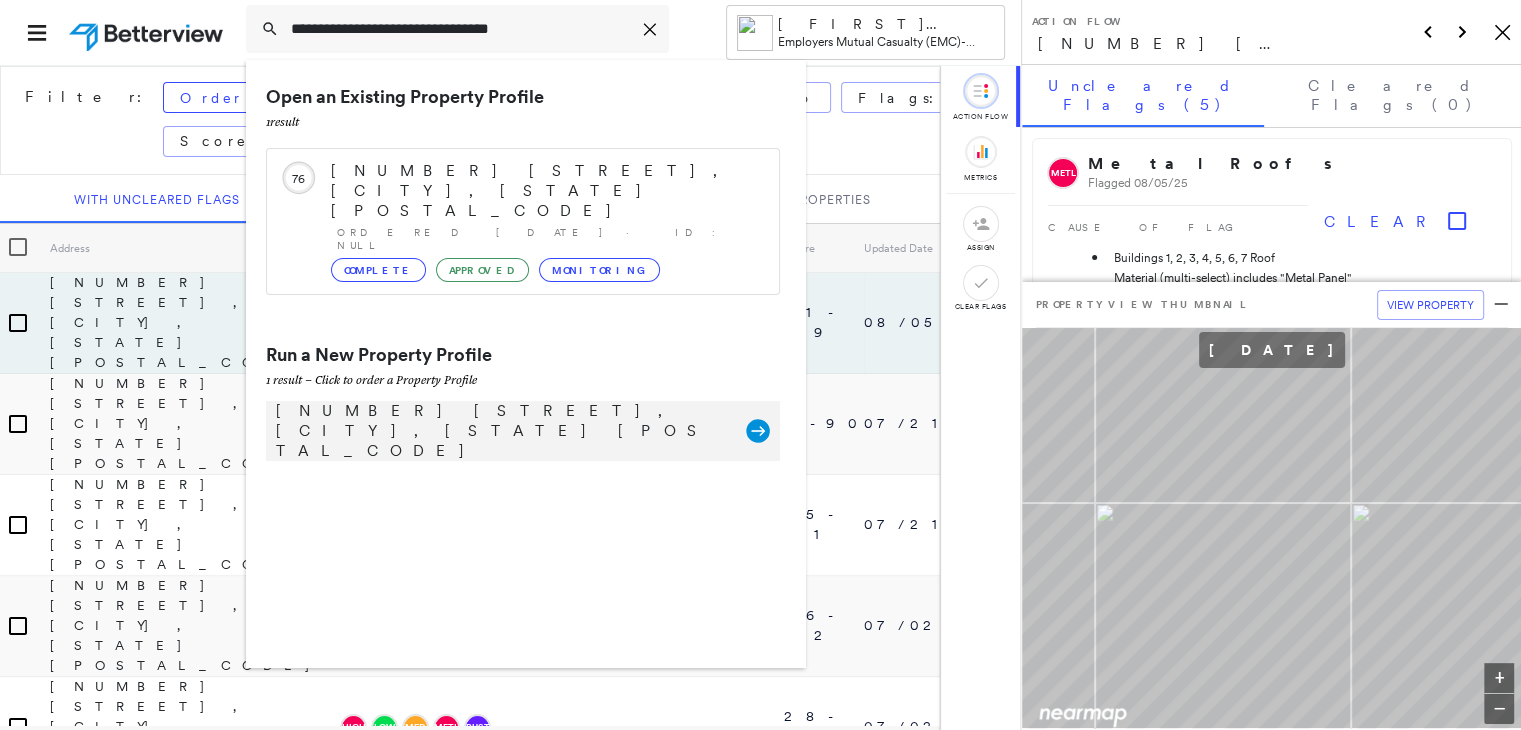 type on "**********" 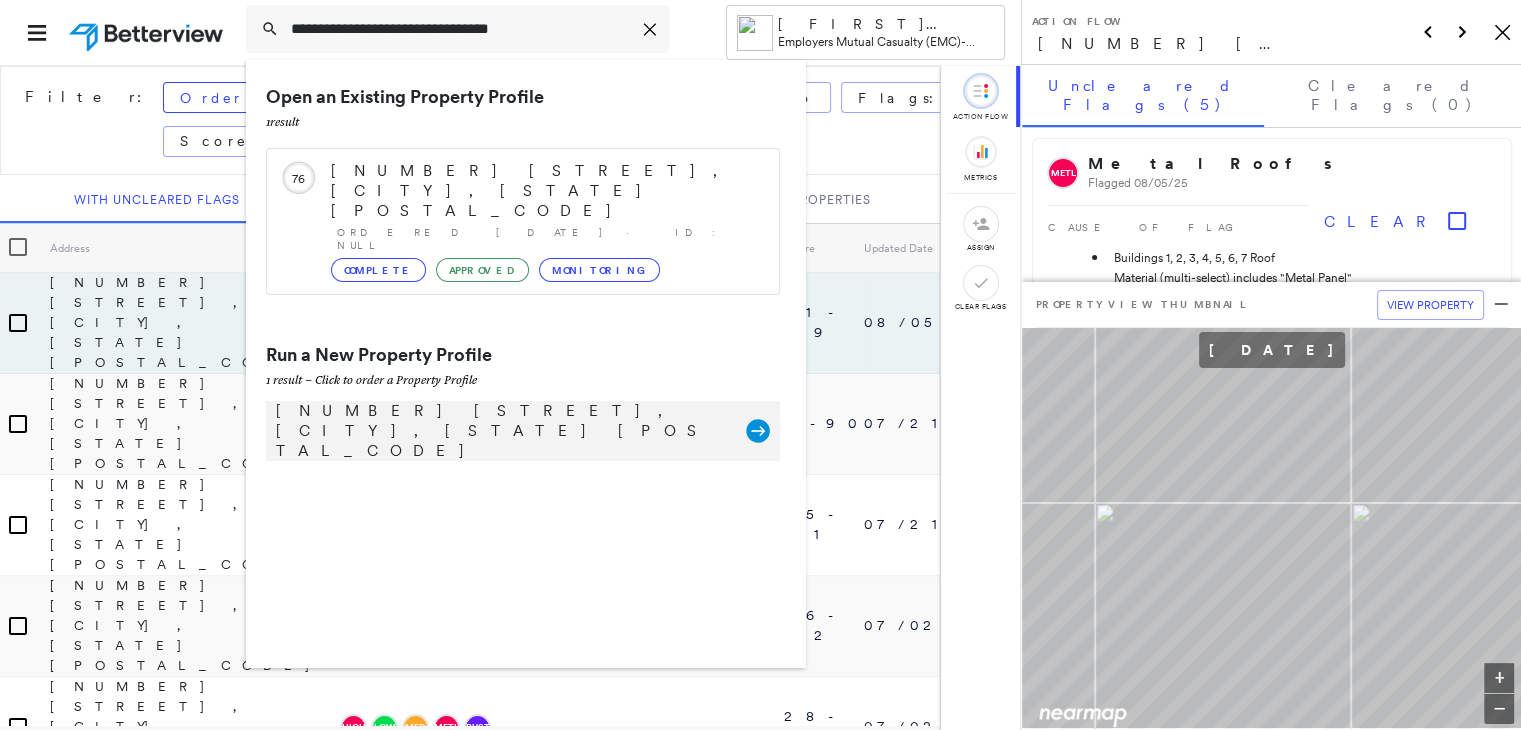 click 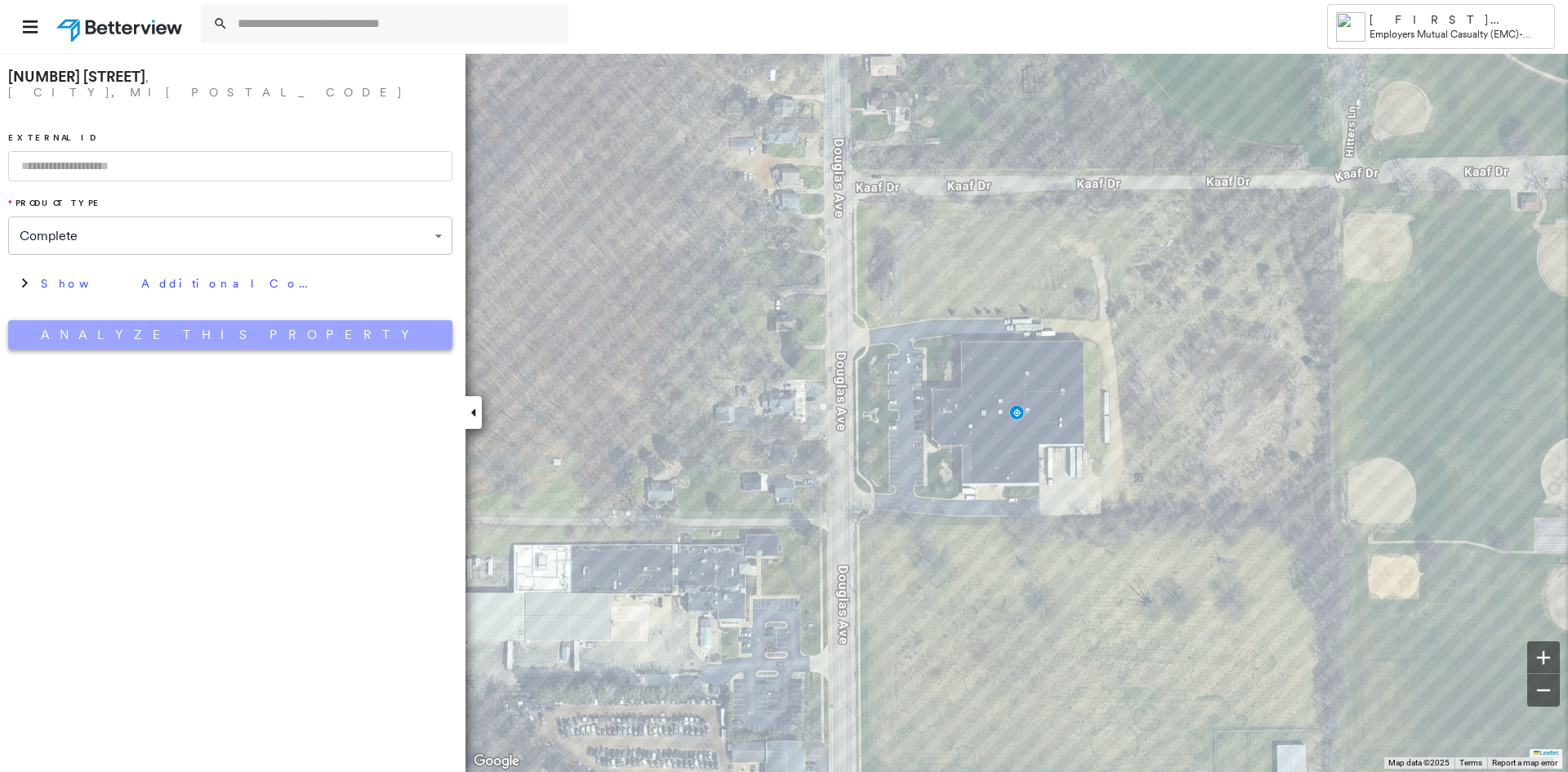 click on "Analyze This Property" at bounding box center (230, 335) 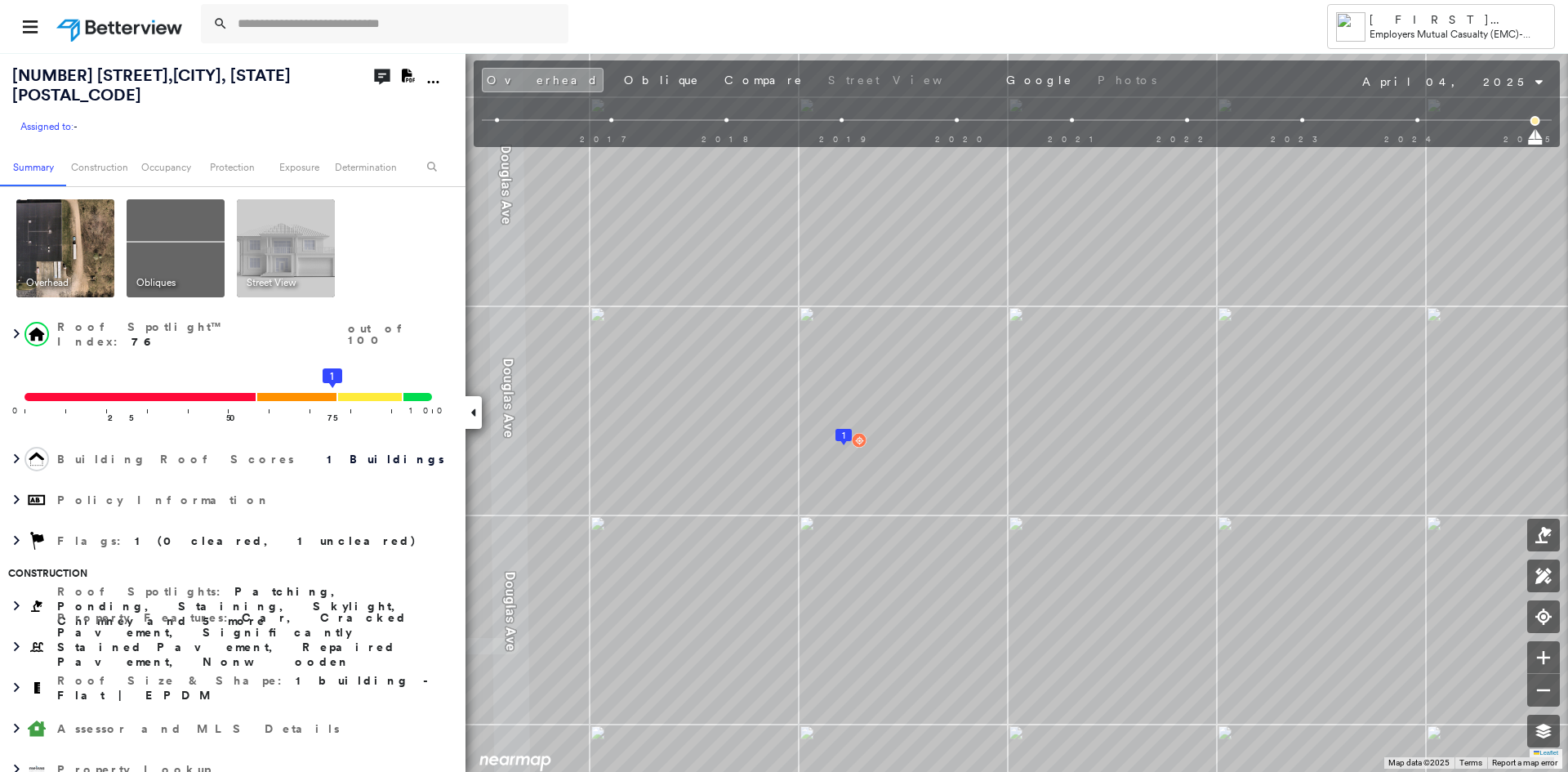 click 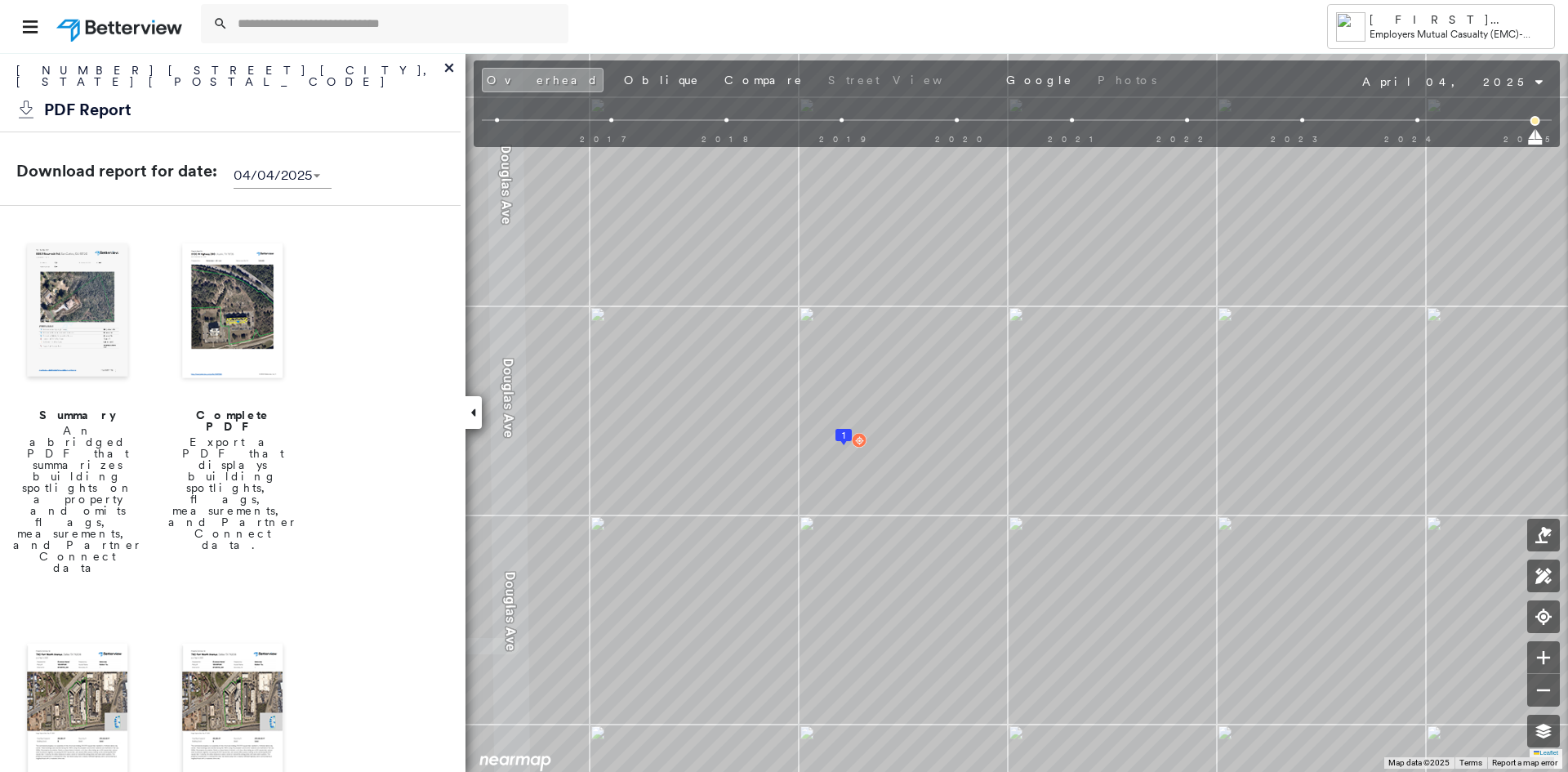 click at bounding box center [233, 312] 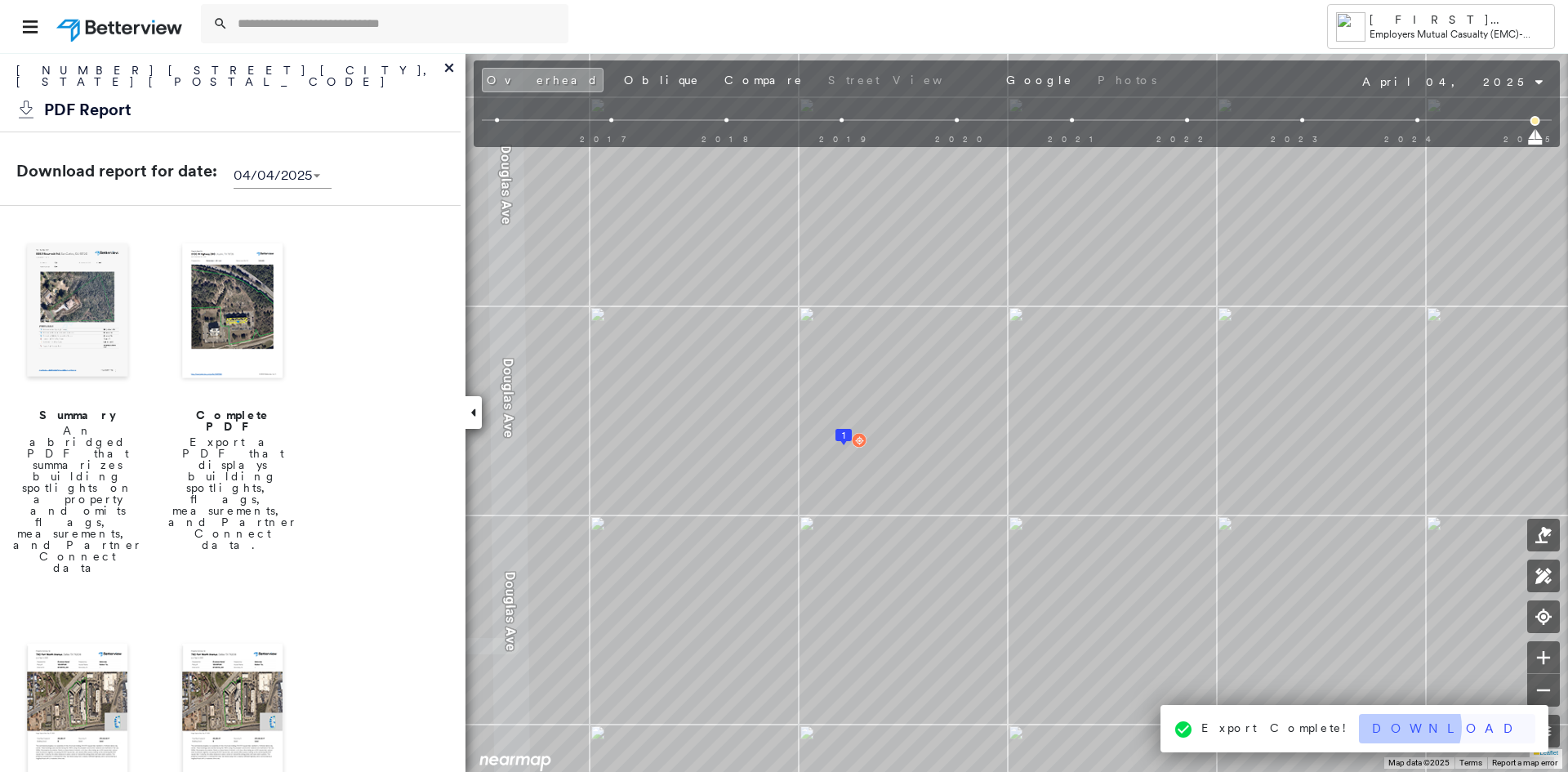 click on "Download" at bounding box center (1447, 729) 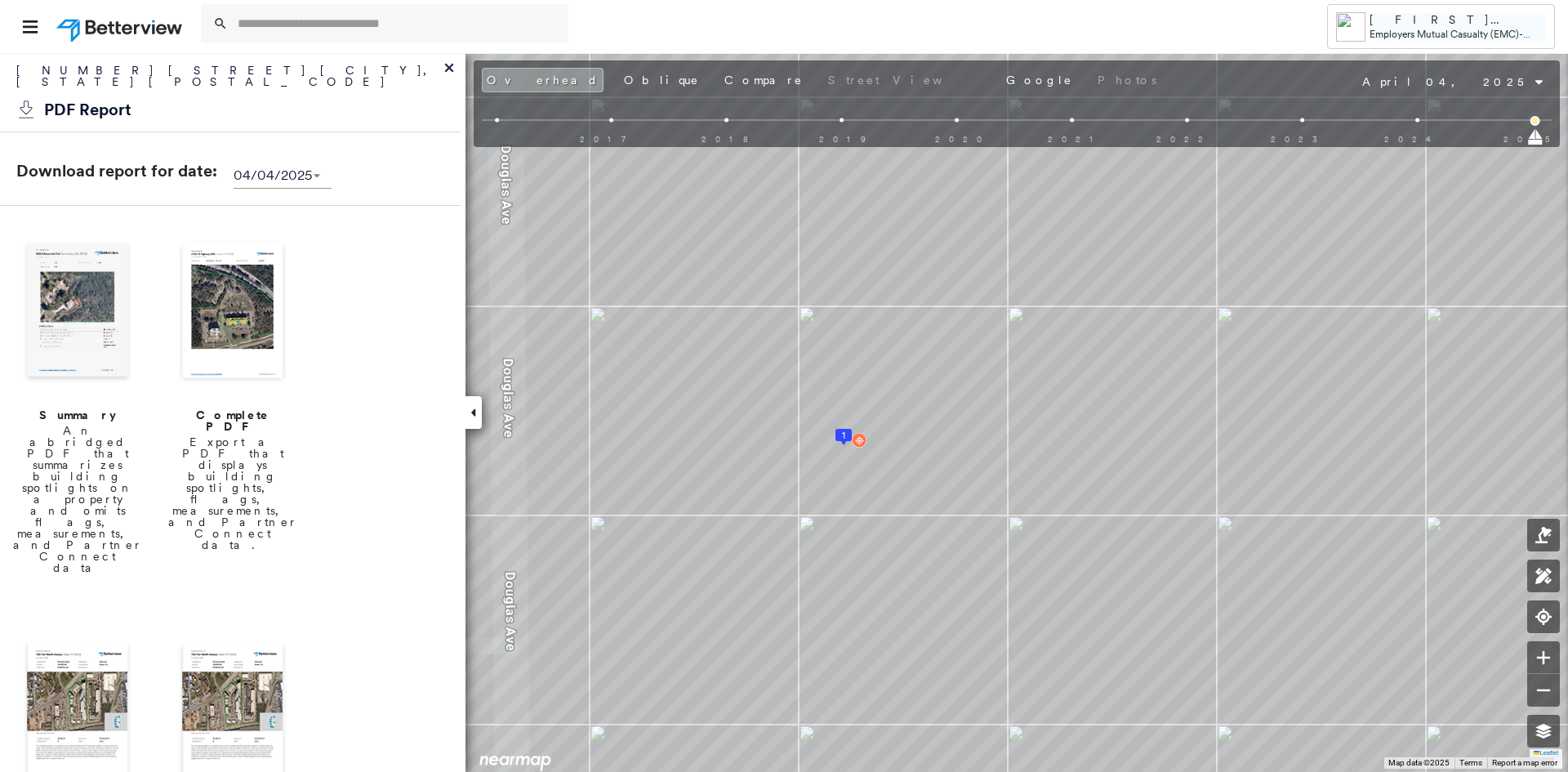 click on "Employers Mutual Casualty (EMC)" at bounding box center (1444, 33) 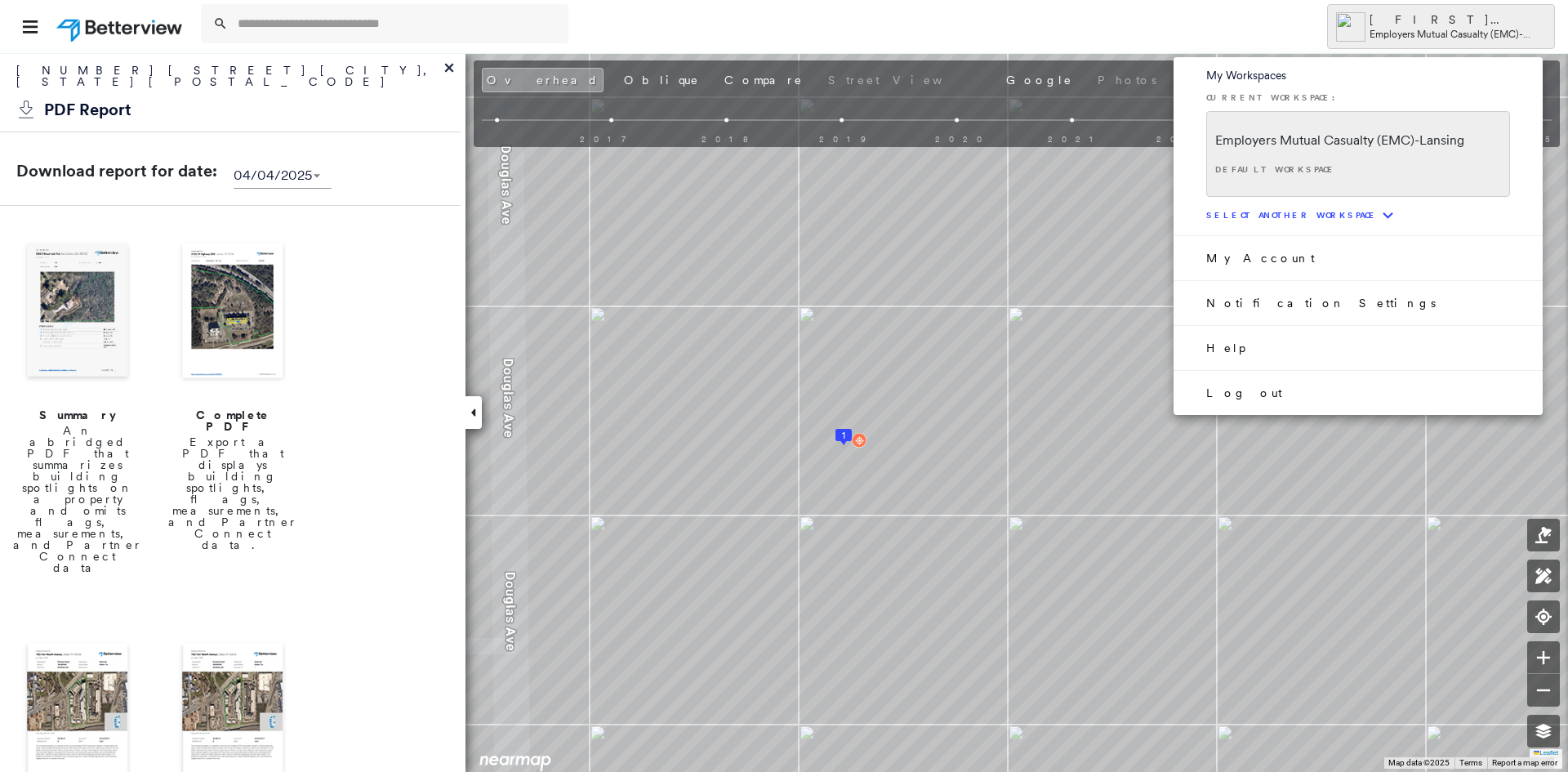click on "Log out" at bounding box center (1358, 392) 